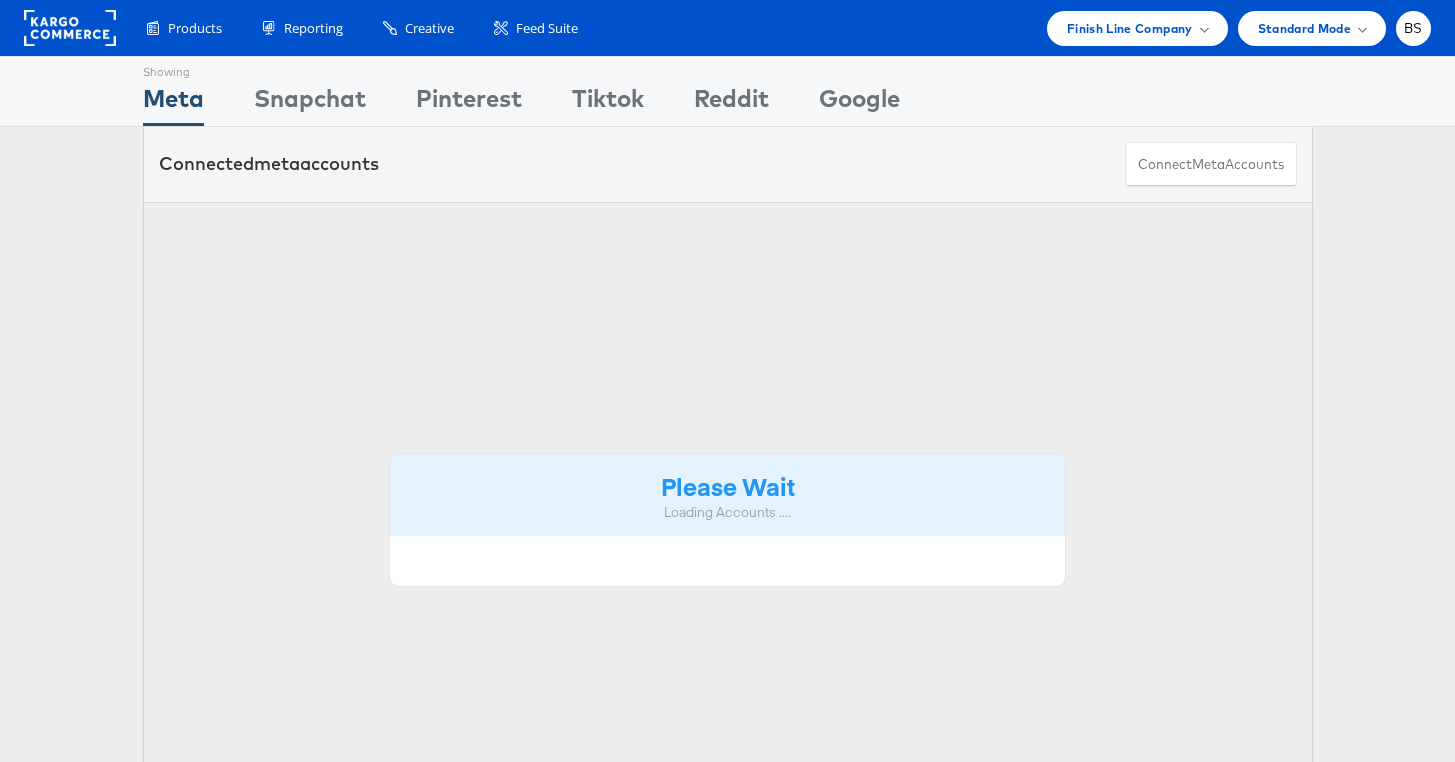 scroll, scrollTop: 0, scrollLeft: 0, axis: both 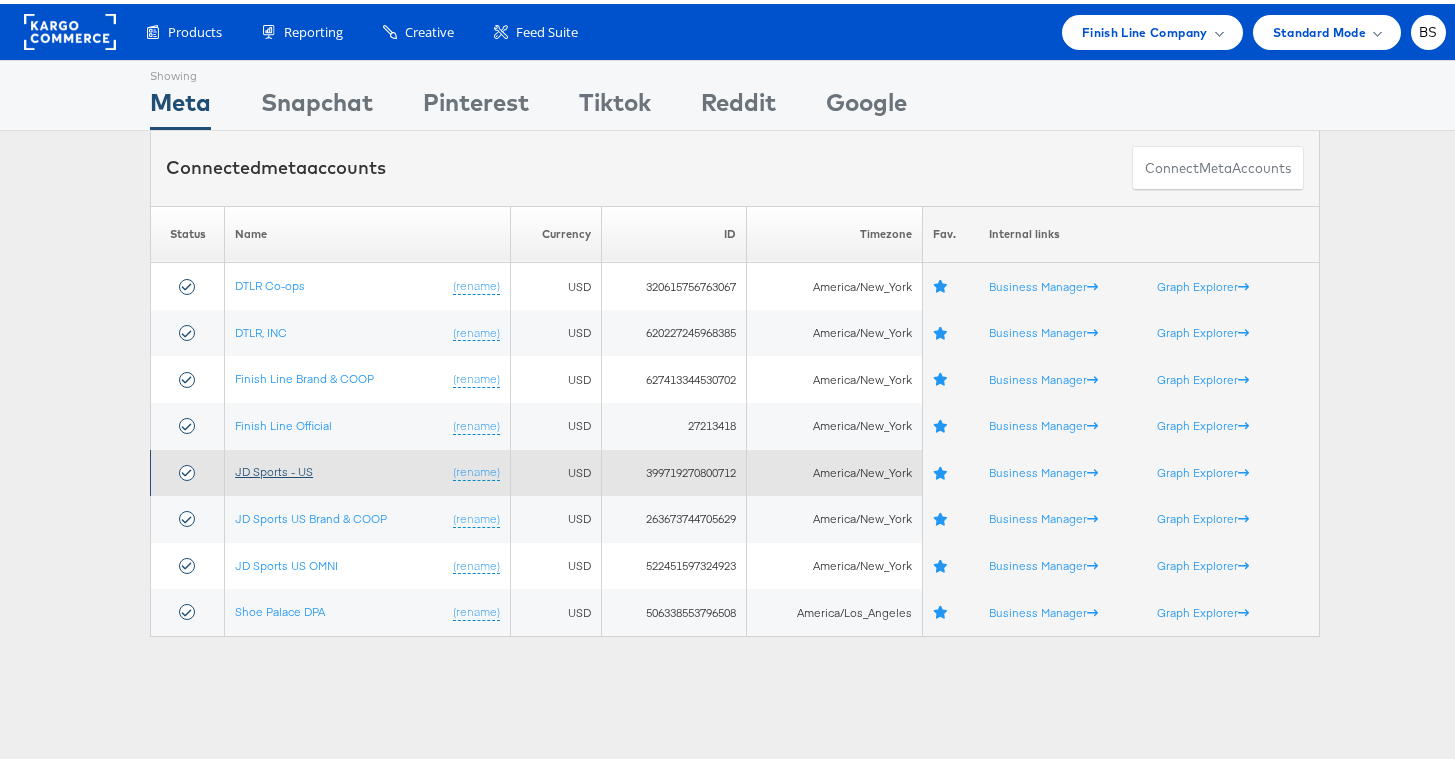 click on "JD Sports - US" at bounding box center (274, 467) 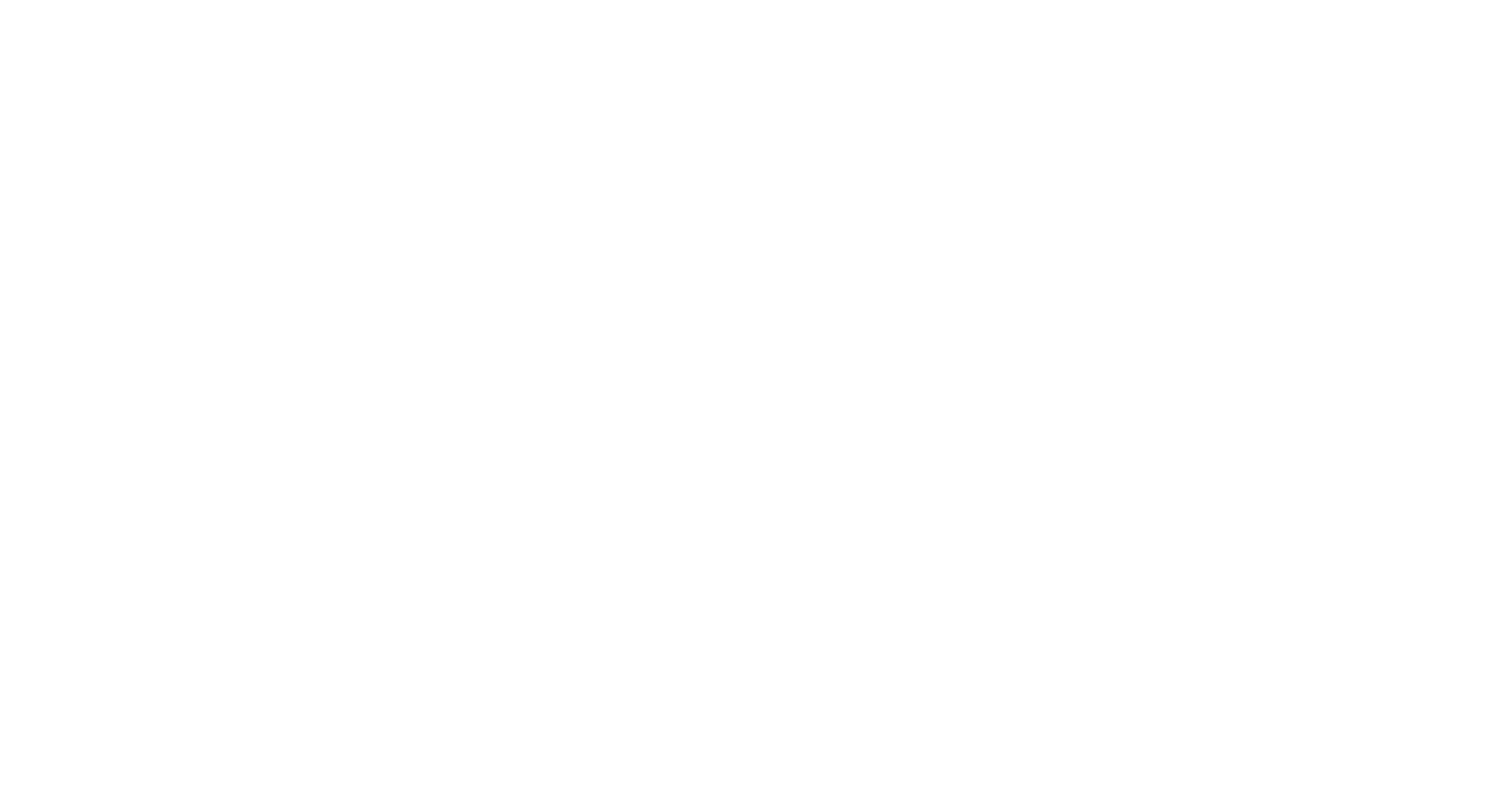 scroll, scrollTop: 0, scrollLeft: 0, axis: both 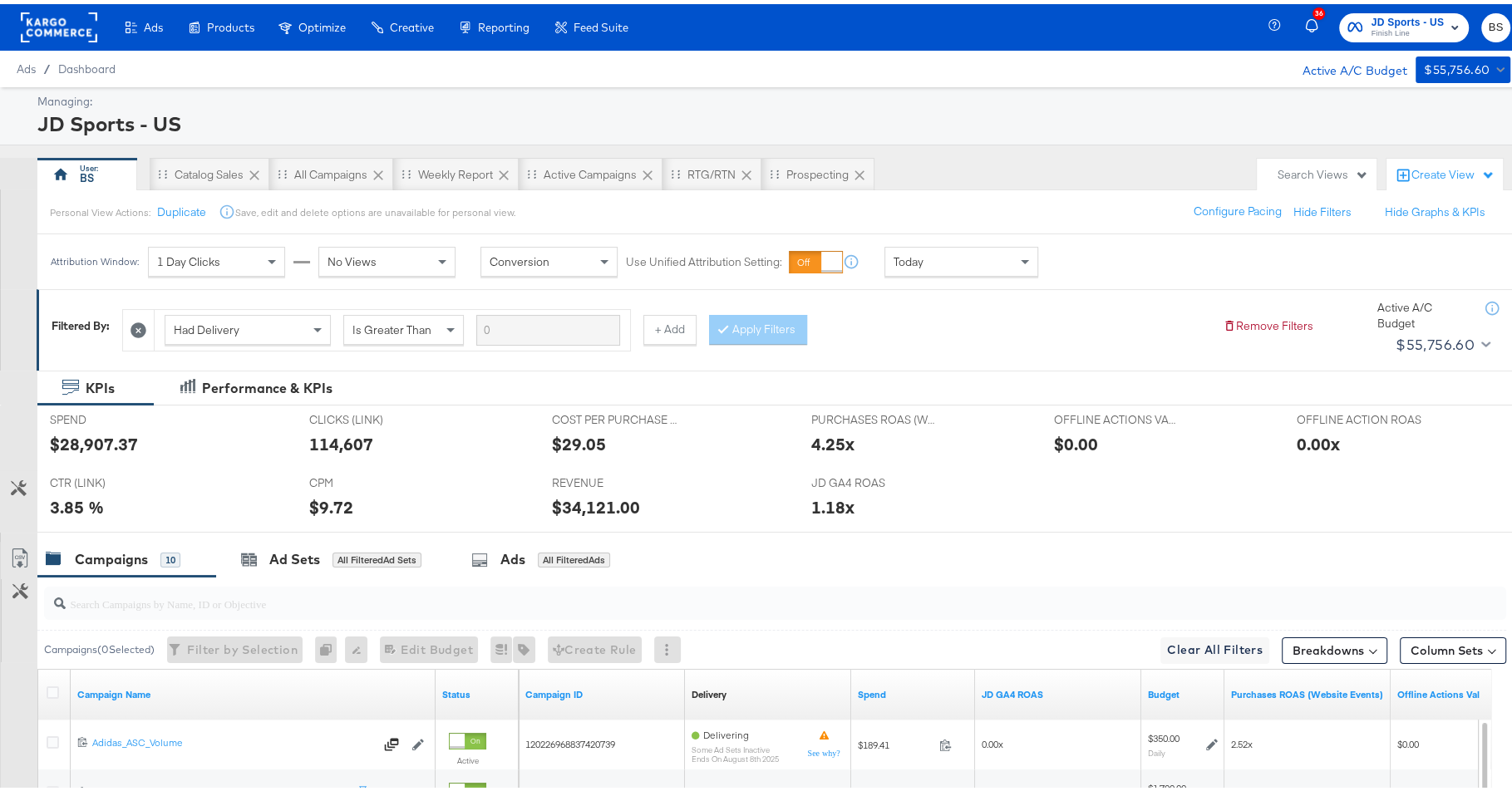click on "Filtered By: Had Delivery Is Greater Than + Add   Apply Filters Remove Filters Active A/C Budget $55,756.60" at bounding box center (782, 322) 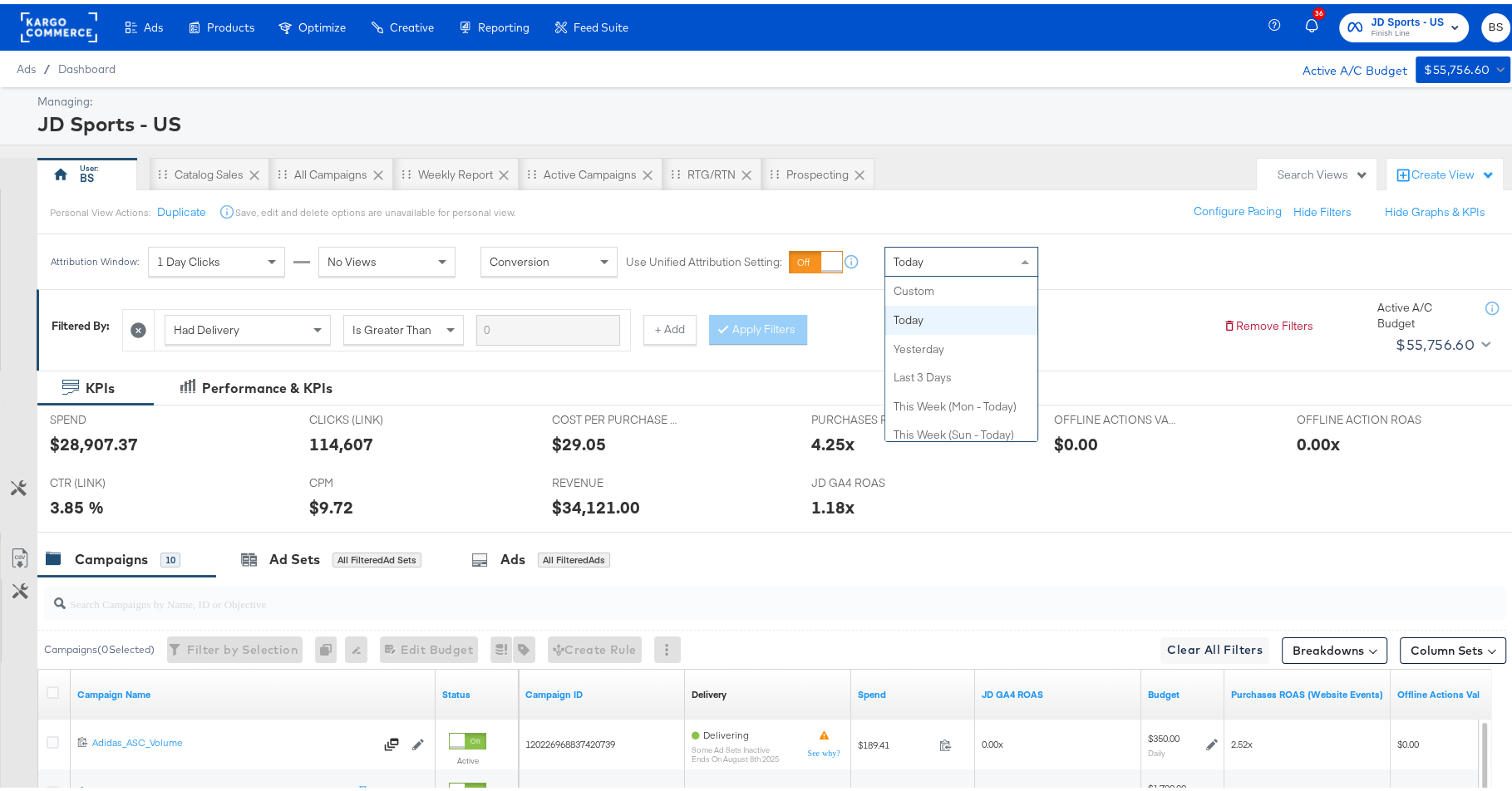 scroll, scrollTop: 29, scrollLeft: 0, axis: vertical 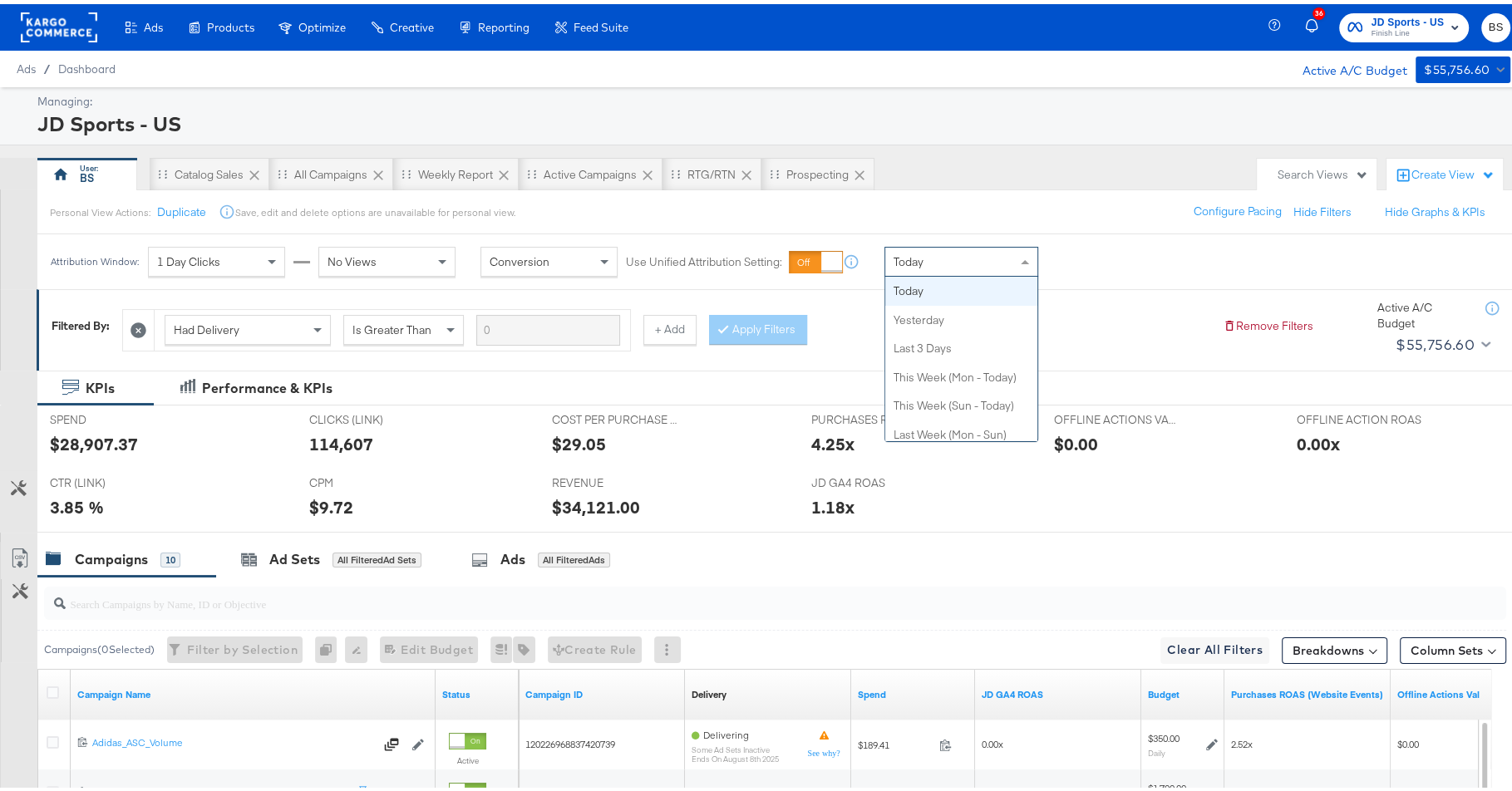 click on "Personal View Actions: Duplicate  Save, edit and delete options are unavailable for personal view. Configure Pacing Hide Filters Hide Graphs & KPIs" at bounding box center (781, 208) 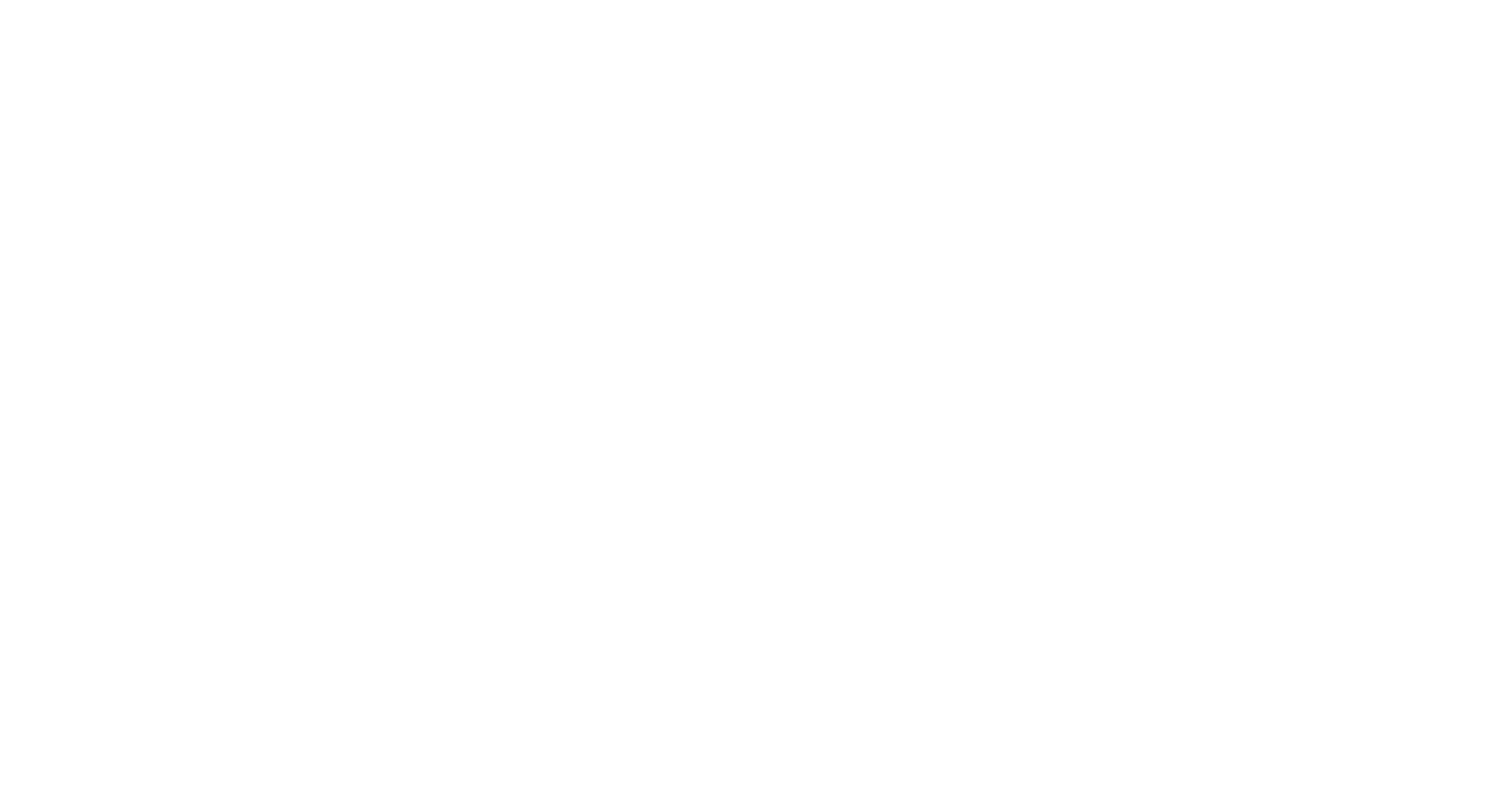 scroll, scrollTop: 0, scrollLeft: 0, axis: both 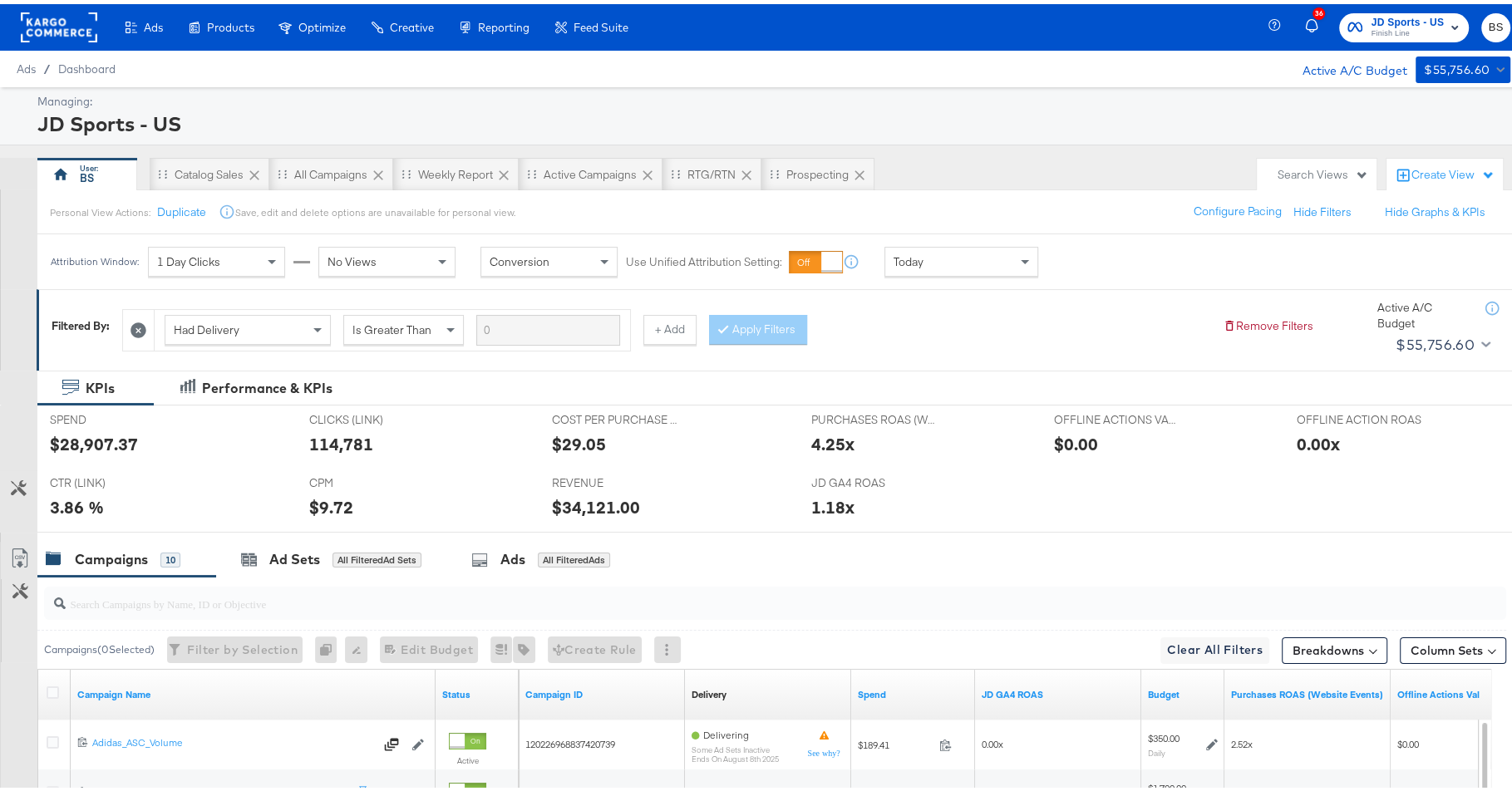 click on "$28,907.37" at bounding box center (94, 440) 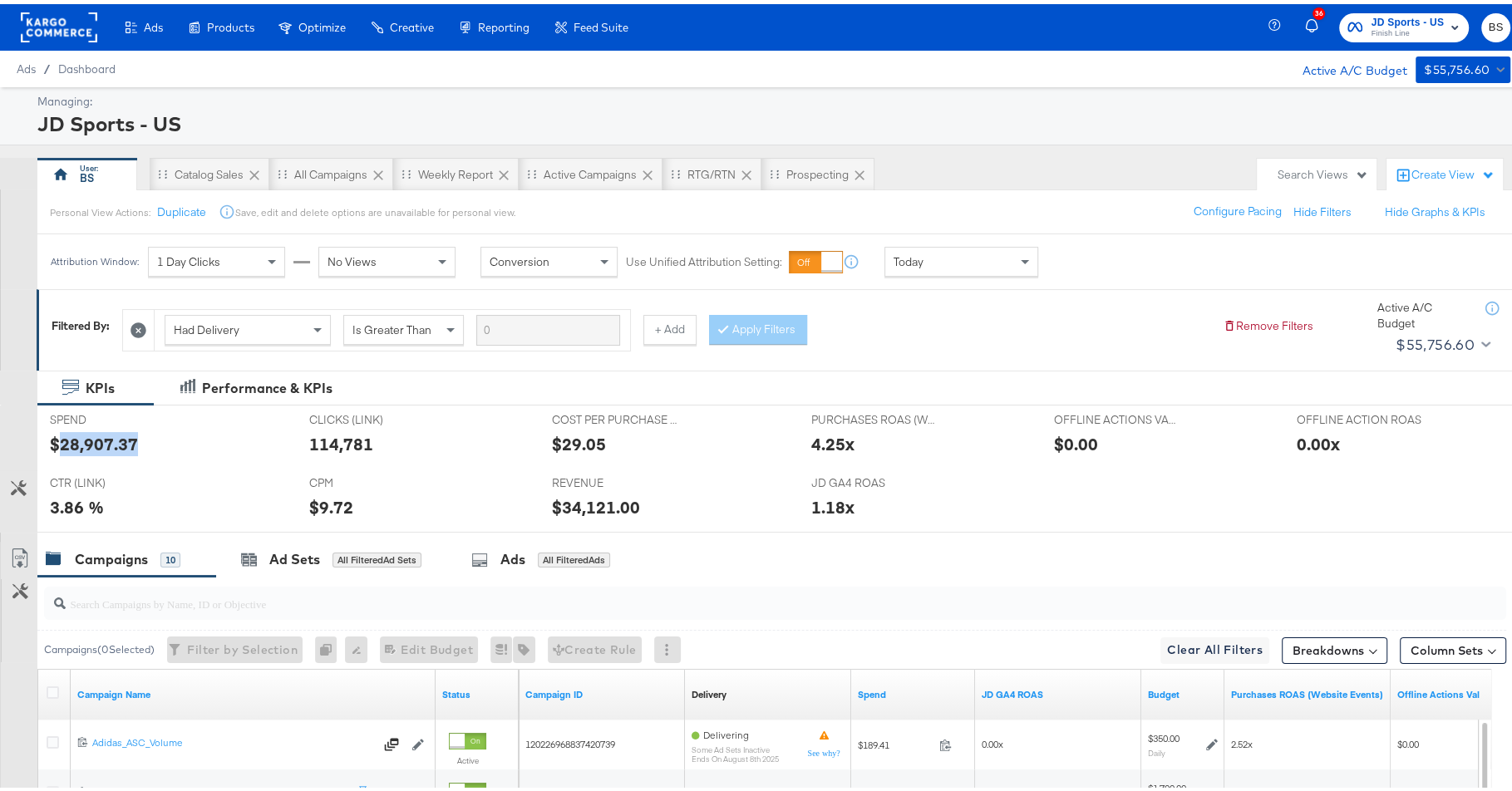 click on "$28,907.37" at bounding box center (94, 440) 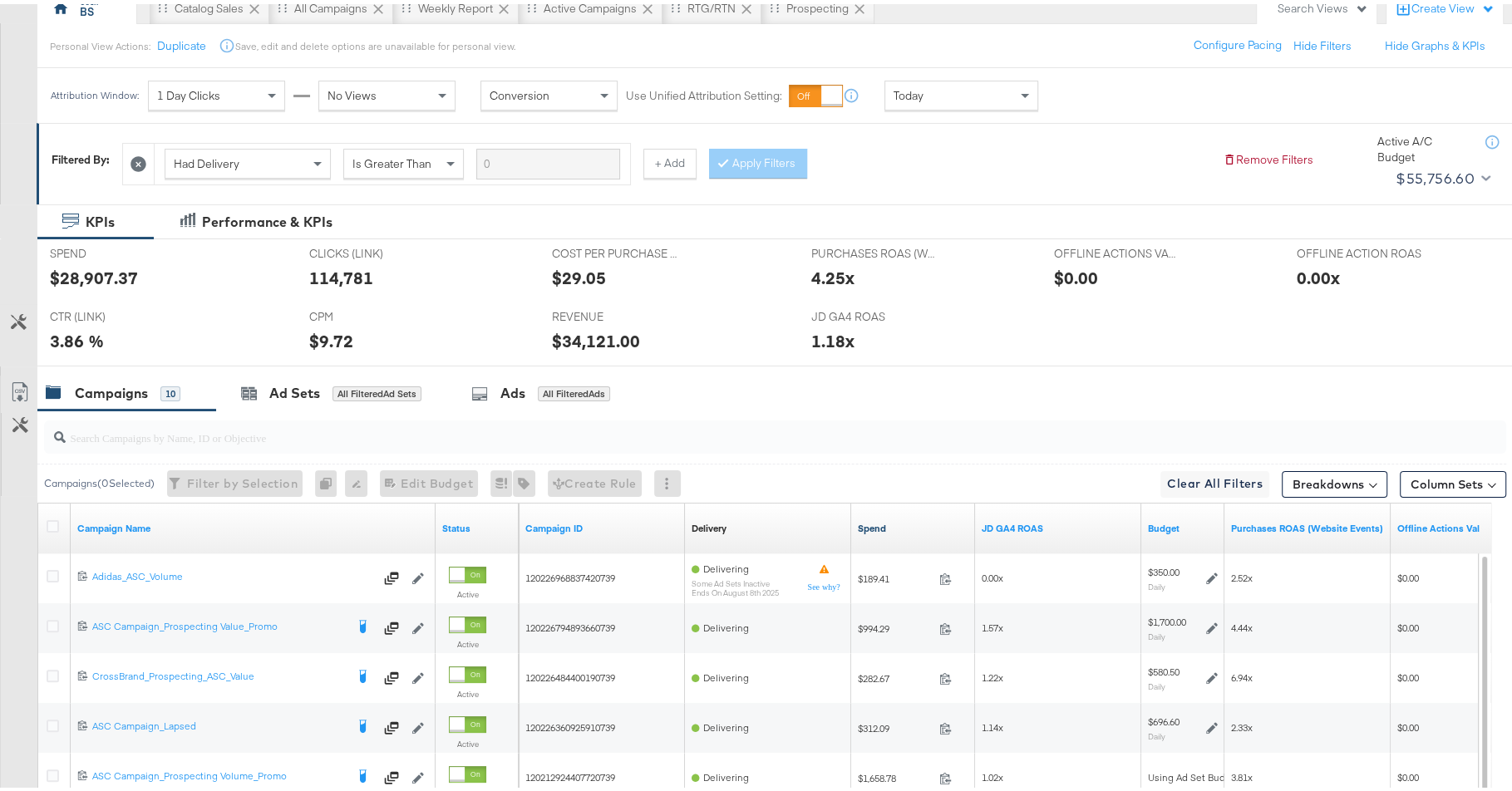 click on "Spend" at bounding box center (913, 524) 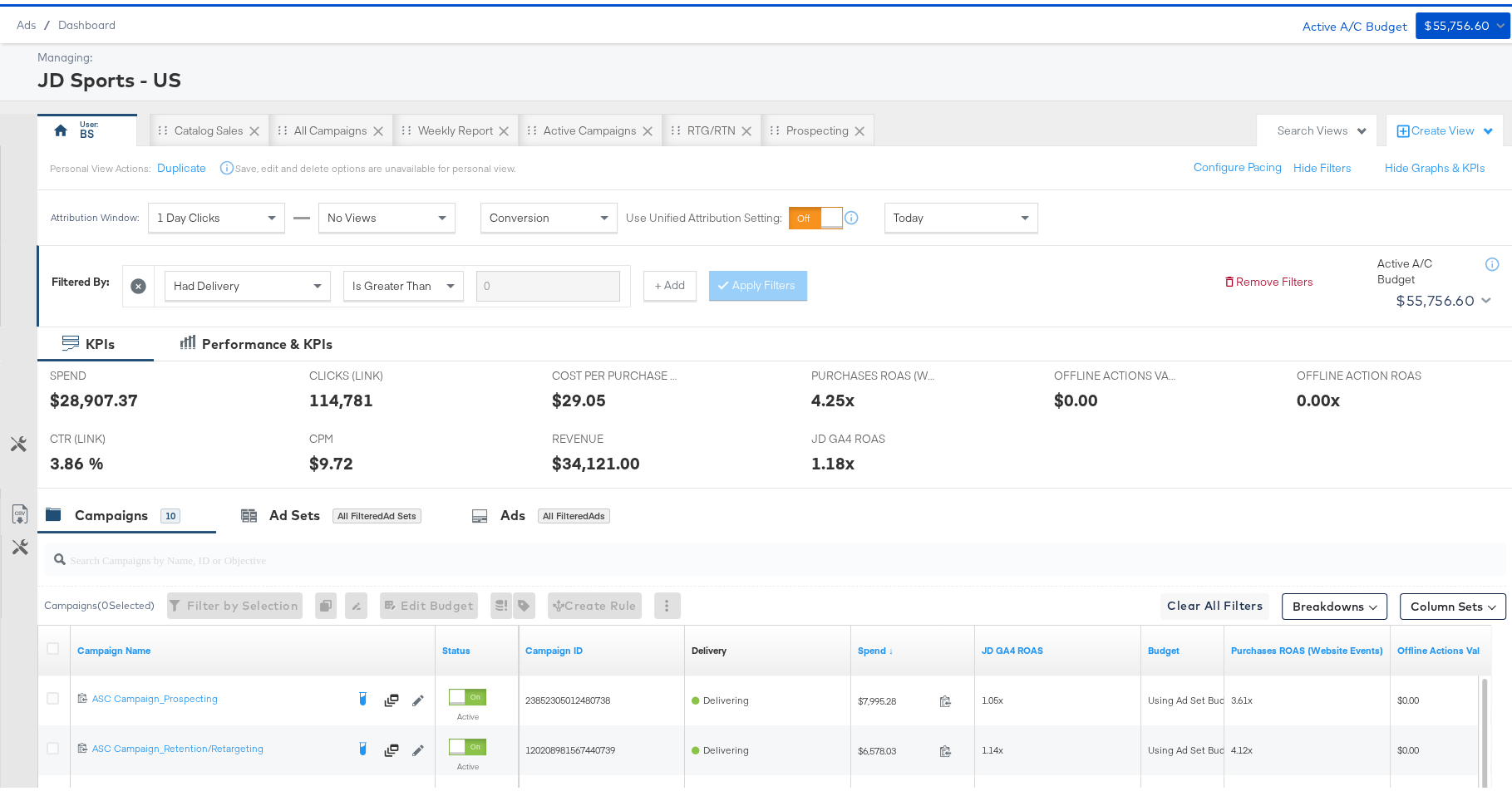 scroll, scrollTop: 0, scrollLeft: 0, axis: both 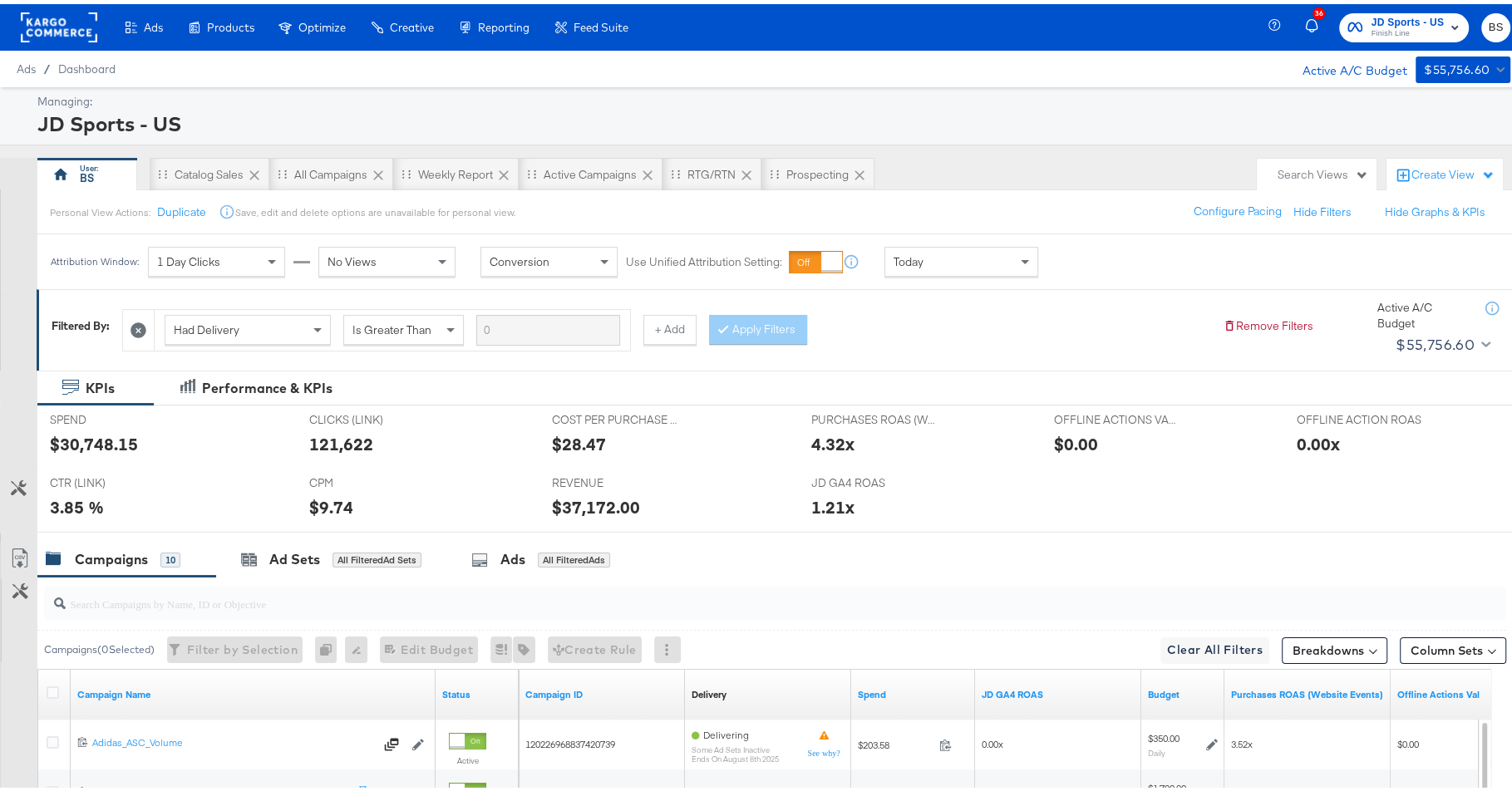 click on "JD Sports - US" at bounding box center (771, 120) 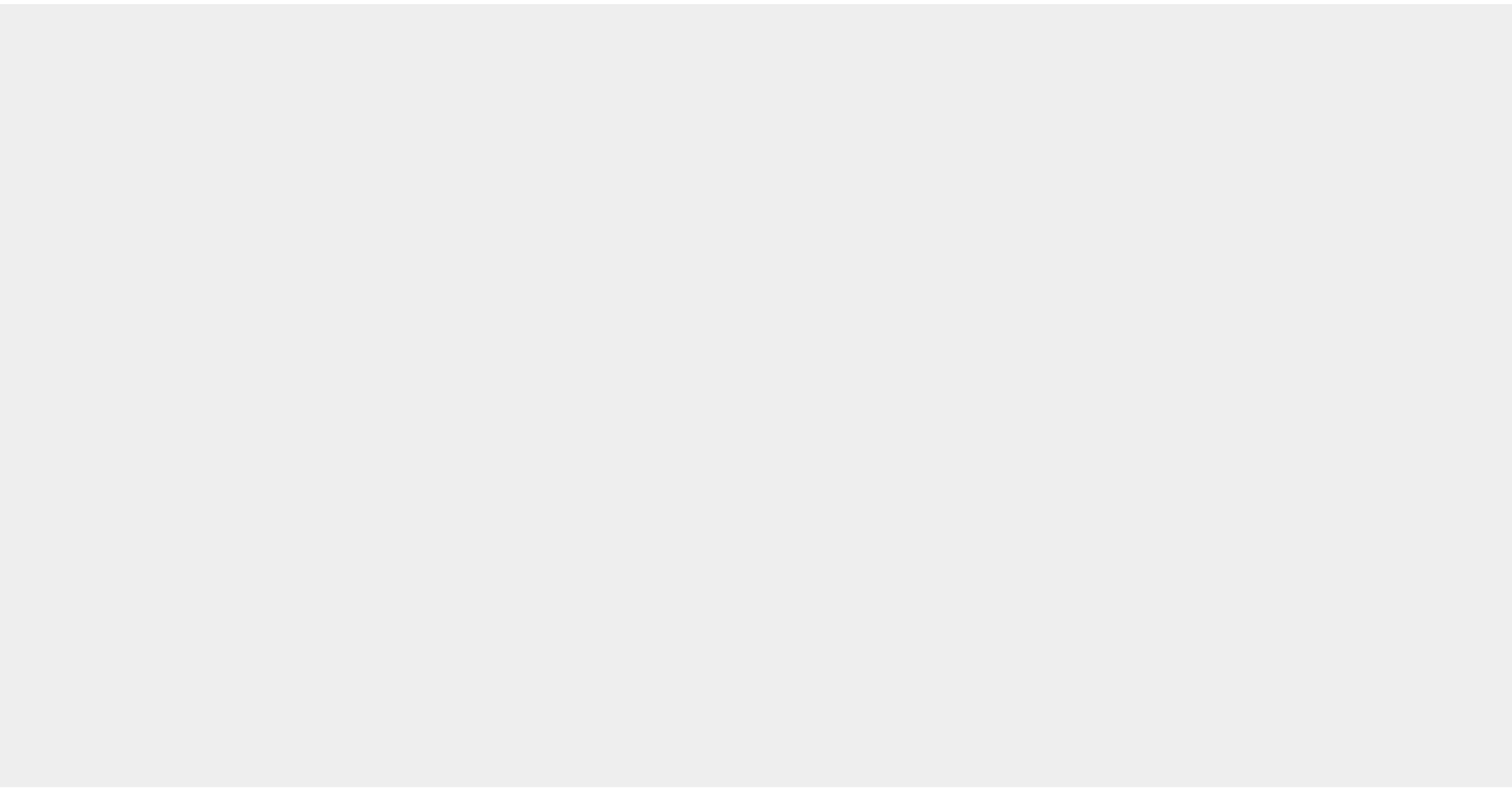 scroll, scrollTop: 0, scrollLeft: 0, axis: both 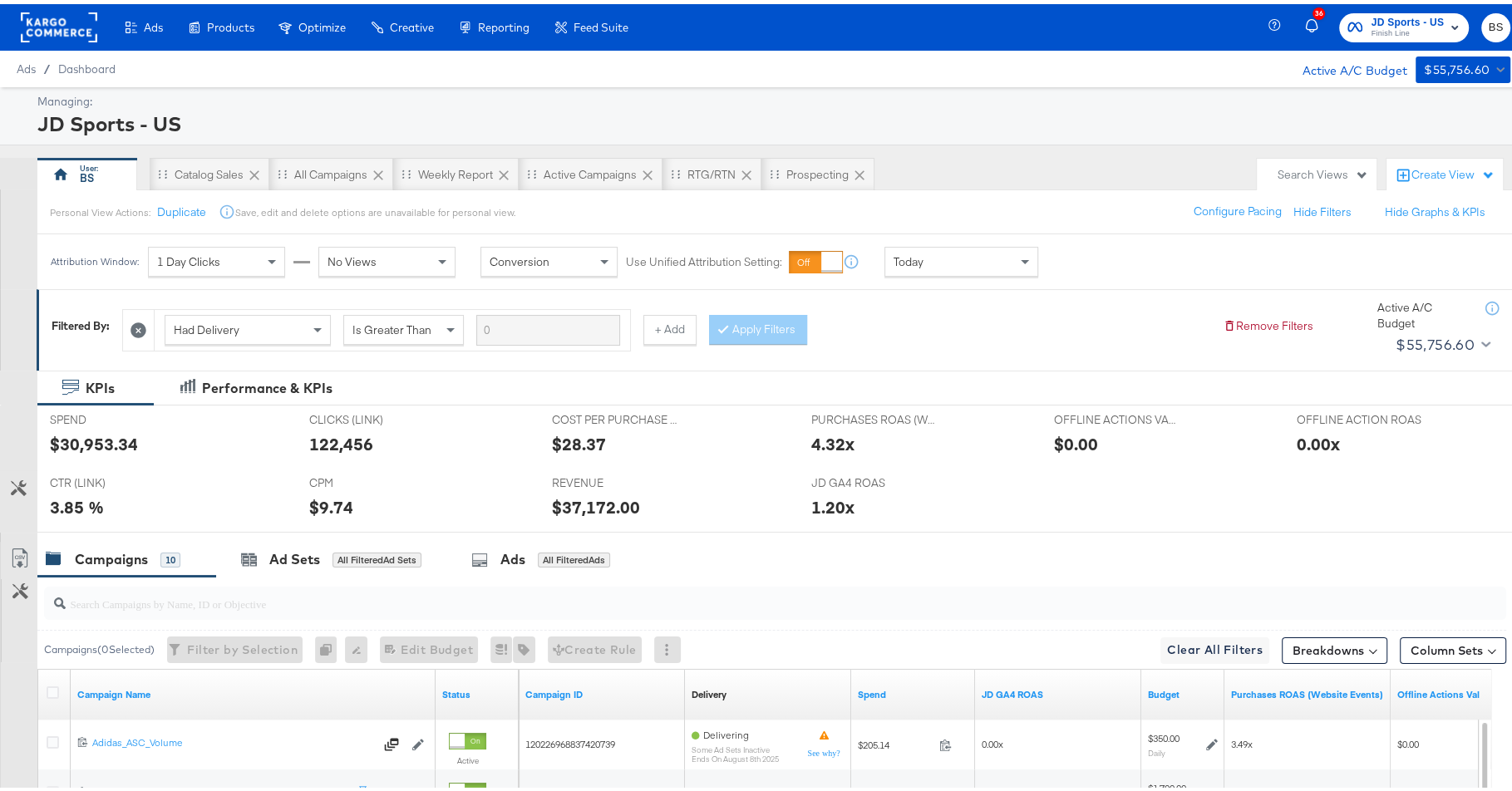 click on "Attribution Window:  1 Day Clicks No Views Conversion Use Unified Attribution Setting: If you set use unified attribution setting, your query's conversion metric attribution and campaign optimization will use the attribution setting of the ad object(s) being queried — a single period of time during which conversions are credited to ads and used to inform campaign optimization. Today" at bounding box center [763, 258] 